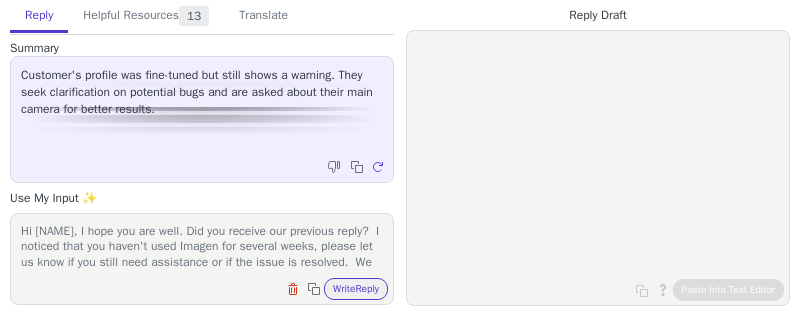 scroll, scrollTop: 0, scrollLeft: 0, axis: both 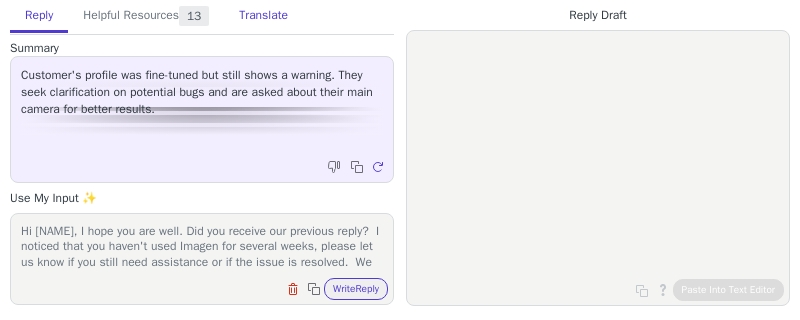 click on "Translate" at bounding box center [263, 16] 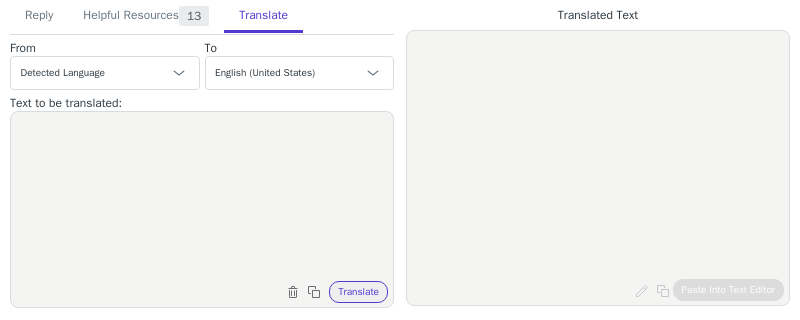 click at bounding box center (202, 197) 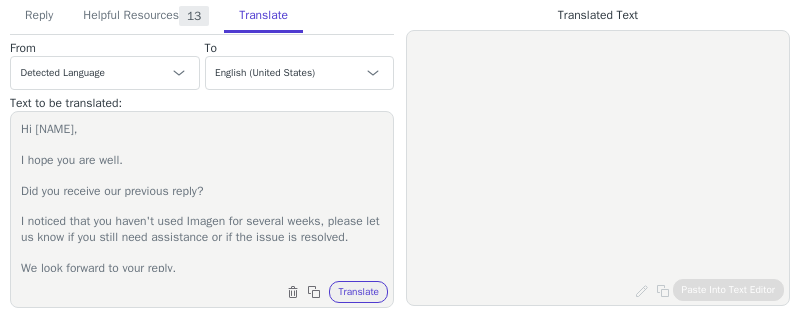scroll, scrollTop: 65, scrollLeft: 0, axis: vertical 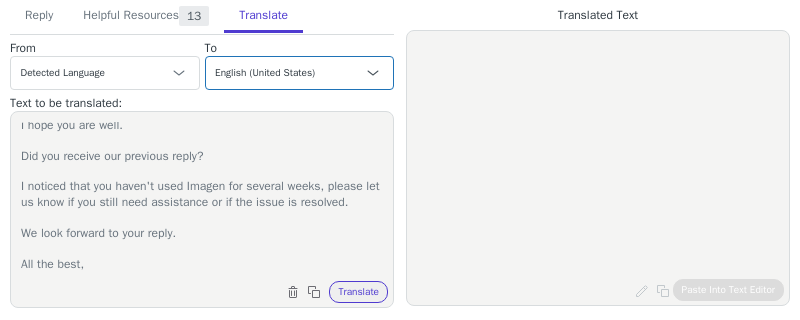 type on "Hi Paulo,
I hope you are well.
Did you receive our previous reply?
I noticed that you haven't used Imagen for several weeks, please let us know if you still need assistance or if the issue is resolved.
We look forward to your reply.
All the best," 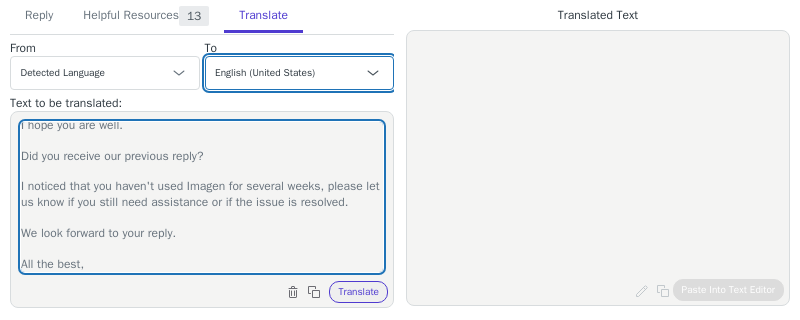 click on "Czech English (United States) Danish Dutch French French (Canada) German Italian Japanese Korean Norwegian Polish Portuguese Portuguese (Brazil) - português (Brasil) Slovak Spanish Swedish Spanish (Spain) - español (España) German (Germany) - Deutsch (Deutschland) Japanese (Japan) - 日本語 (日本) Korean (South Korea) - 한국어(대한민국) French (France) - français (France)" at bounding box center (300, 73) 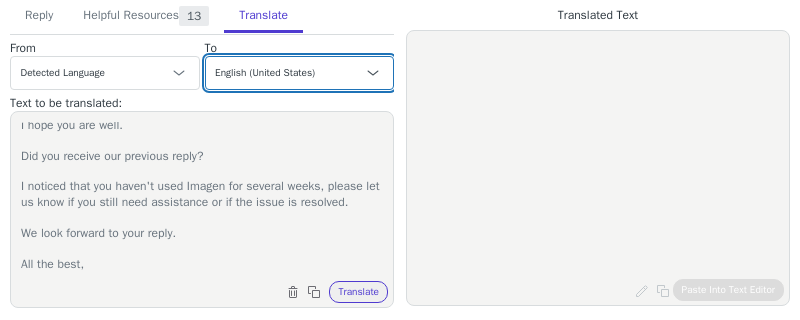 select on "pt-br" 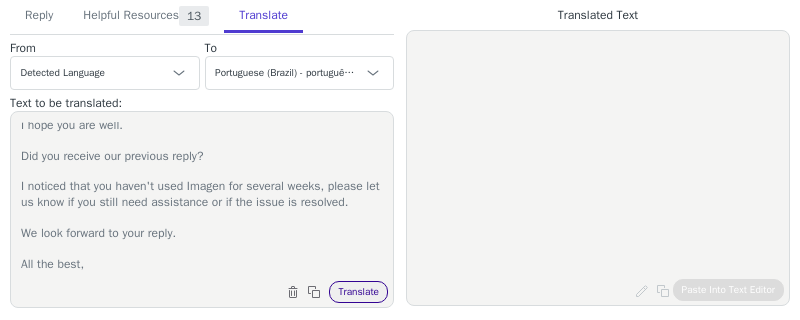 click on "Translate" at bounding box center (358, 292) 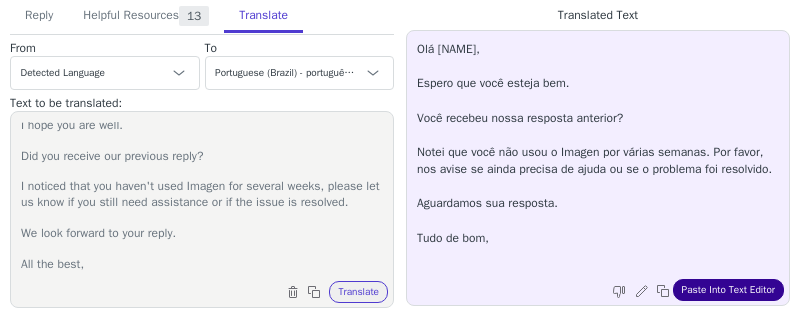 click on "Paste Into Text Editor" at bounding box center [728, 290] 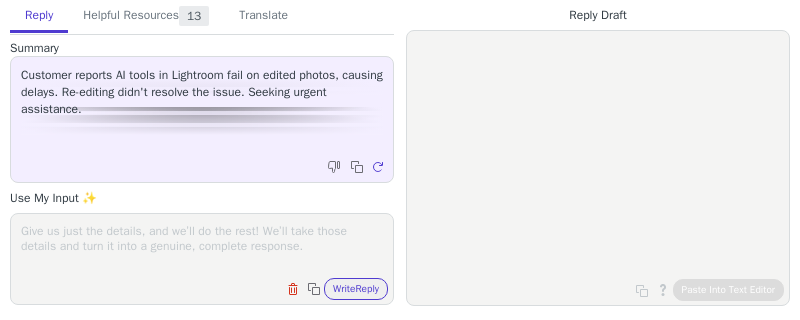scroll, scrollTop: 0, scrollLeft: 0, axis: both 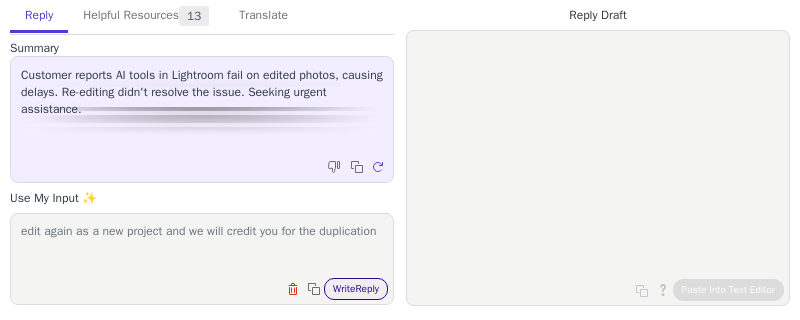 type on "edit again as a new project and we will credit you for the duplication" 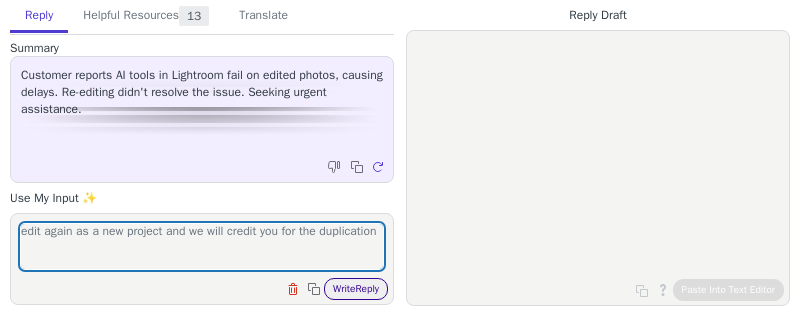 click on "Write  Reply" at bounding box center (356, 289) 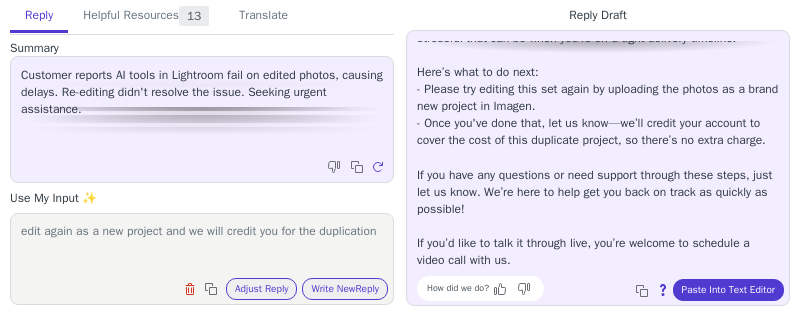 scroll, scrollTop: 114, scrollLeft: 0, axis: vertical 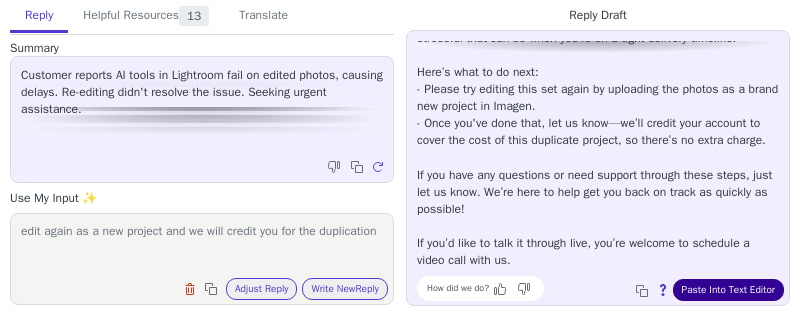 click on "Paste Into Text Editor" at bounding box center (728, 290) 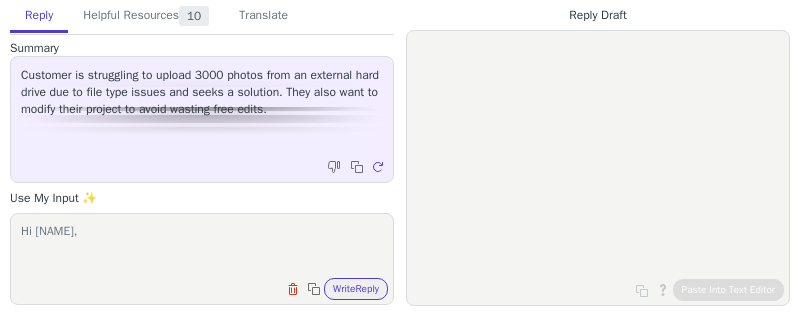 scroll, scrollTop: 0, scrollLeft: 0, axis: both 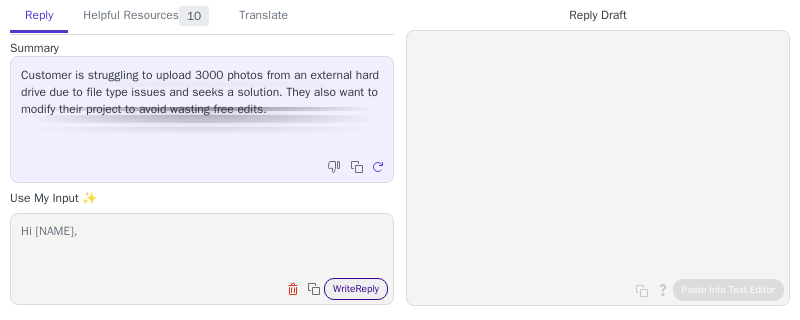 click on "Write  Reply" at bounding box center (356, 289) 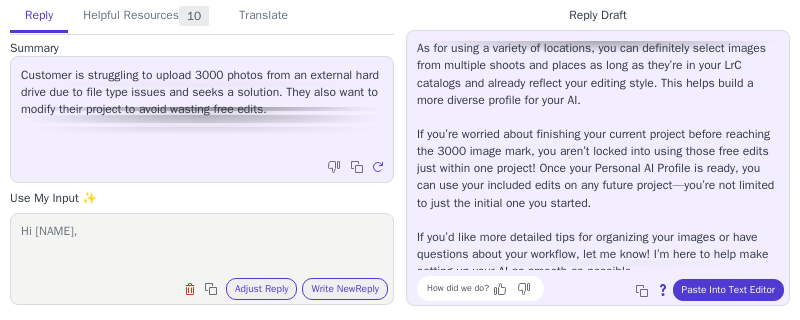 scroll, scrollTop: 302, scrollLeft: 0, axis: vertical 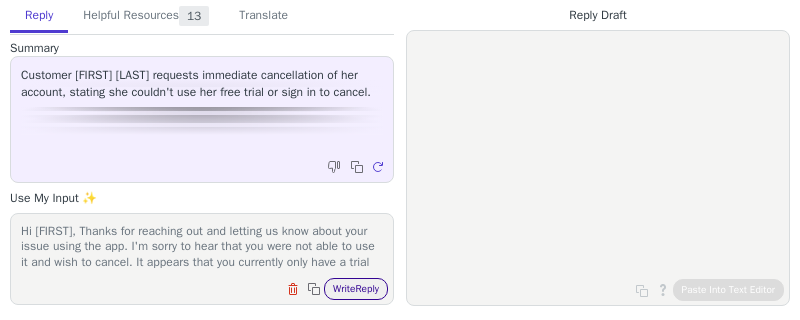 click on "Write  Reply" at bounding box center (356, 289) 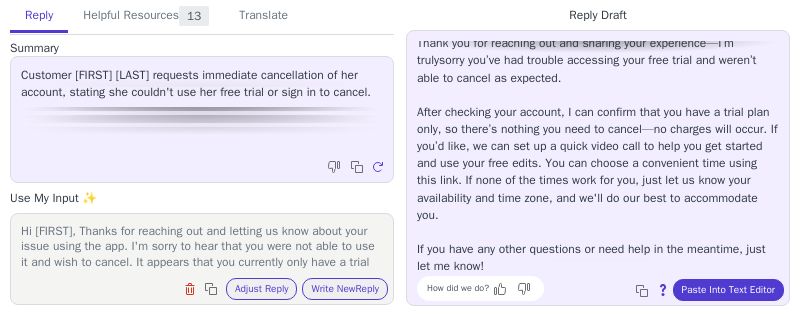 scroll, scrollTop: 45, scrollLeft: 0, axis: vertical 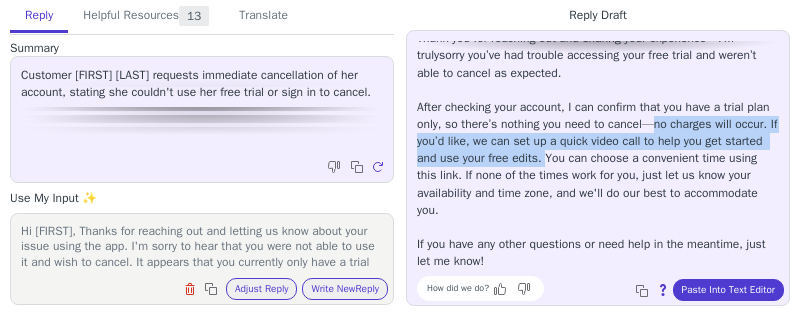 drag, startPoint x: 697, startPoint y: 128, endPoint x: 642, endPoint y: 157, distance: 62.177166 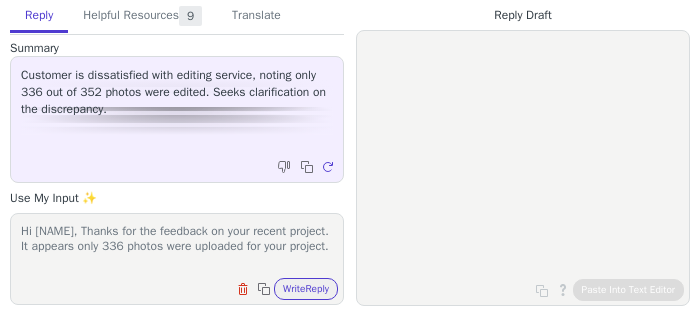 scroll, scrollTop: 0, scrollLeft: 0, axis: both 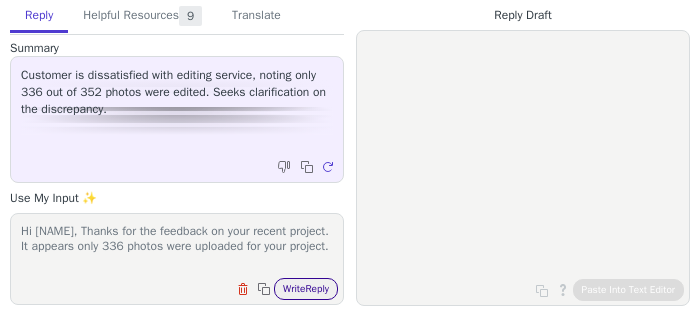 click on "Write  Reply" at bounding box center [306, 289] 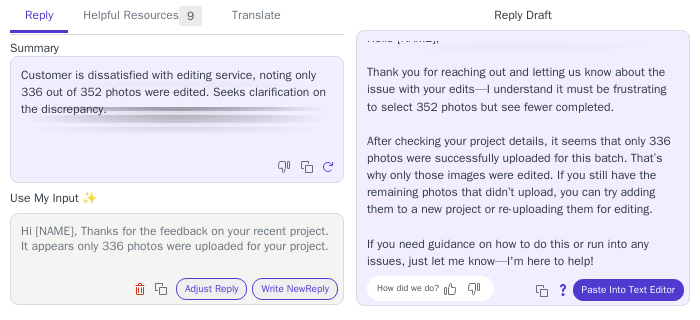 scroll, scrollTop: 45, scrollLeft: 0, axis: vertical 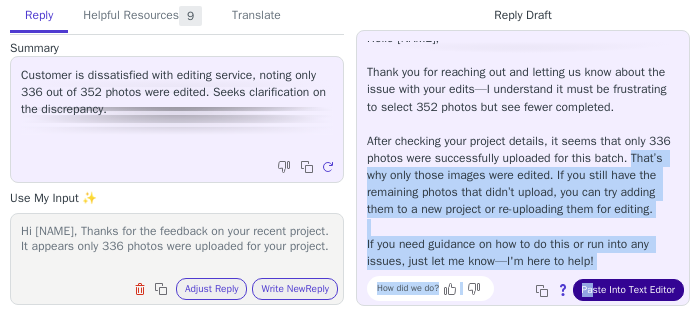 drag, startPoint x: 366, startPoint y: 159, endPoint x: 589, endPoint y: 284, distance: 255.64429 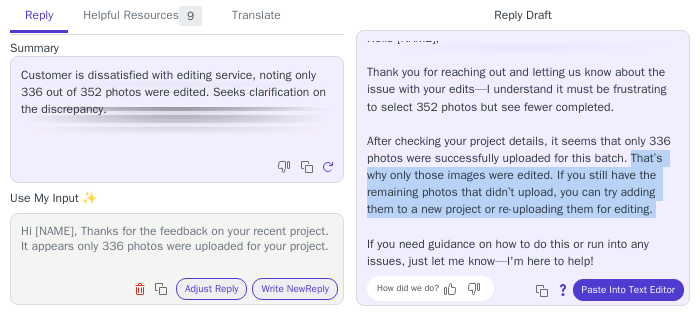 click on "Hello Hernani, Thank you for reaching out and letting us know about the issue with your edits—I understand it must be frustrating to select 352 photos but see fewer completed. After checking your project details, it seems that only 336 photos were successfully uploaded for this batch. That’s why only those images were edited. If you still have the remaining photos that didn’t upload, you can try adding them to a new project or re-uploading them for editing. If you need guidance on how to do this or run into any issues, just let me know—I'm here to help!" at bounding box center [523, 150] 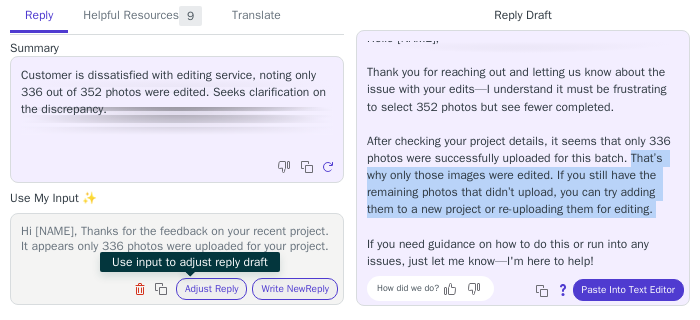 drag, startPoint x: 192, startPoint y: 288, endPoint x: 188, endPoint y: 225, distance: 63.126858 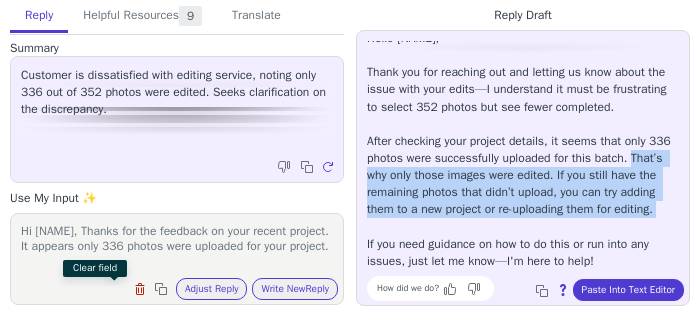 click at bounding box center [142, 291] 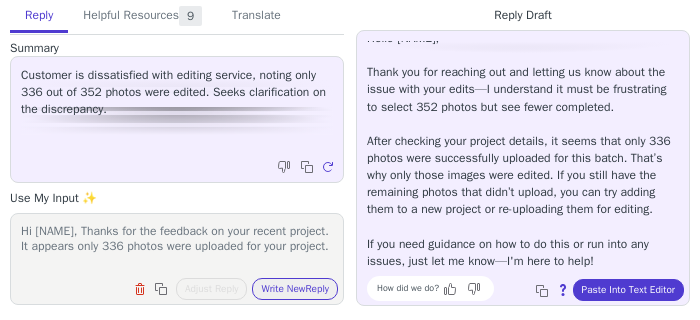 click on "Hi Hernani, Thanks for the feedback on your recent project. It appears only 336 photos were uploaded for your project." at bounding box center [177, 246] 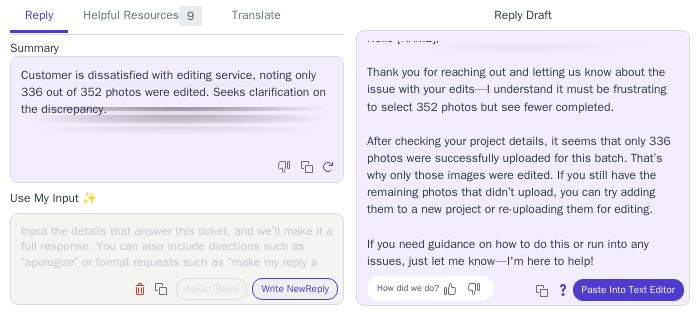 paste on "Hi Hernani,
Thanks for the feedback on your recent project. It appears only 336 photos were uploaded for your project. That’s why only those images were edited.
Feel free to add the remaining images to a new project for editing.
Best,
Tiffany" 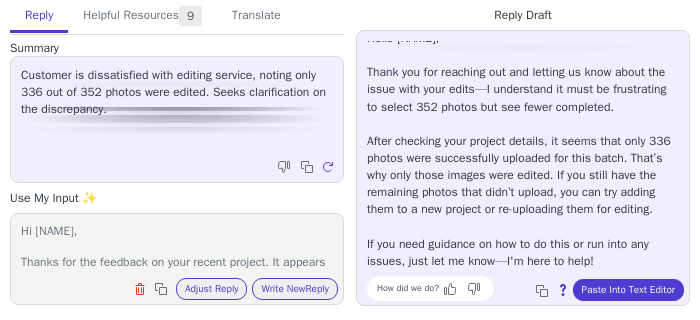 scroll, scrollTop: 124, scrollLeft: 0, axis: vertical 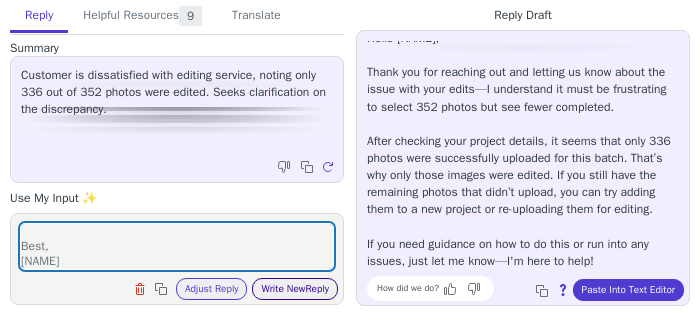 click on "Write New  Reply" at bounding box center [295, 289] 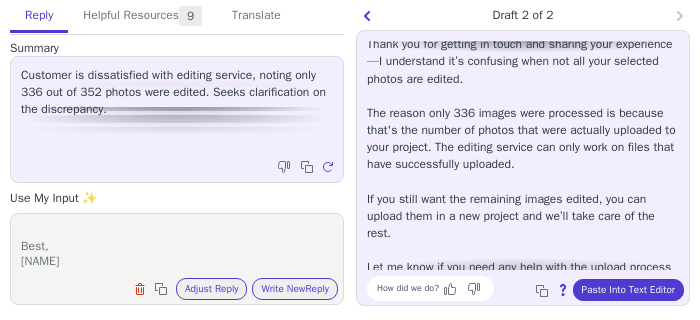 scroll, scrollTop: 62, scrollLeft: 0, axis: vertical 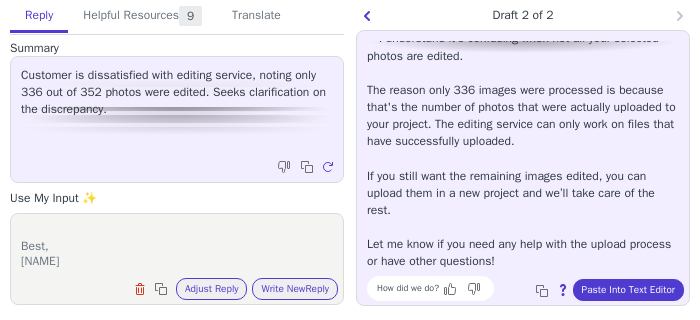 click on "Hi Hernani,
Thanks for the feedback on your recent project. It appears only 336 photos were uploaded for your project. That’s why only those images were edited.
Feel free to add the remaining images to a new project for editing.
Best,
Tiffany" at bounding box center [177, 246] 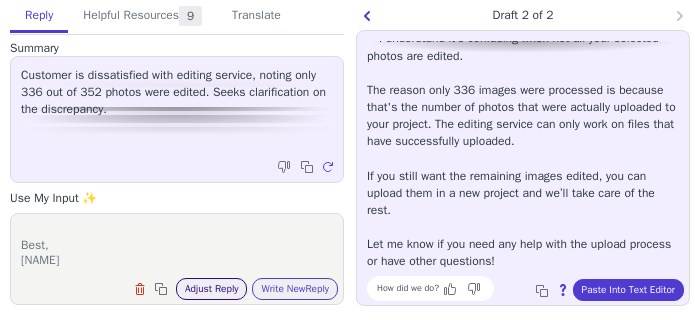 type on "Hi Hernani,
Thanks for the feedback on your recent project. It appears only 336 photos were uploaded for your project. That’s why only those images were edited.
You can always add the remaining images to a new project for editing. Let us know if you need any further help.
Best,
Tiffany" 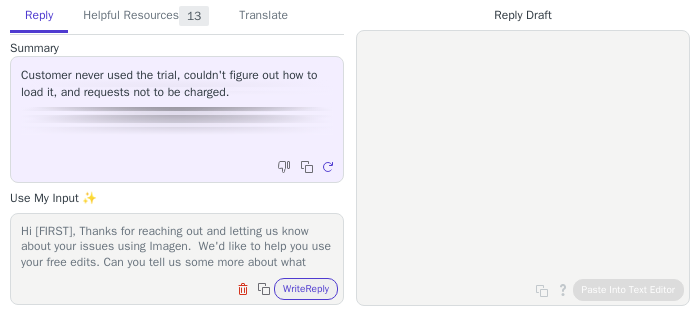 scroll, scrollTop: 0, scrollLeft: 0, axis: both 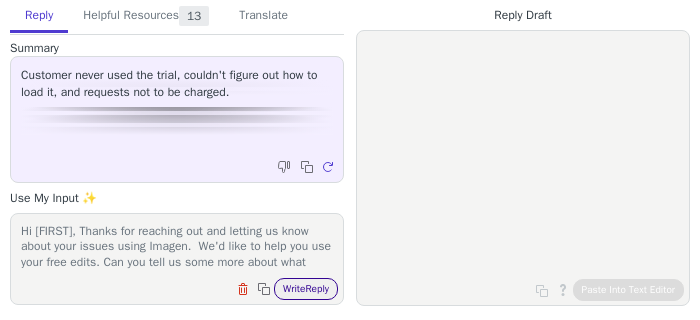 click on "Write  Reply" at bounding box center (306, 289) 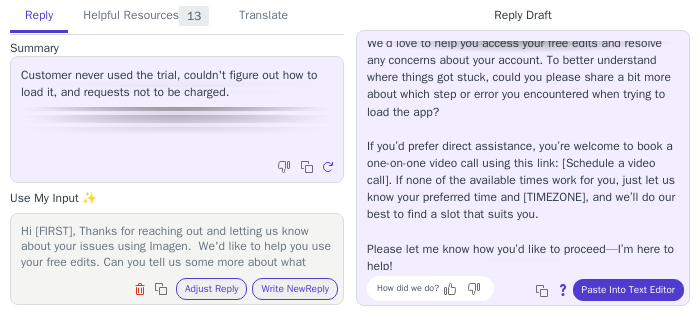scroll, scrollTop: 131, scrollLeft: 0, axis: vertical 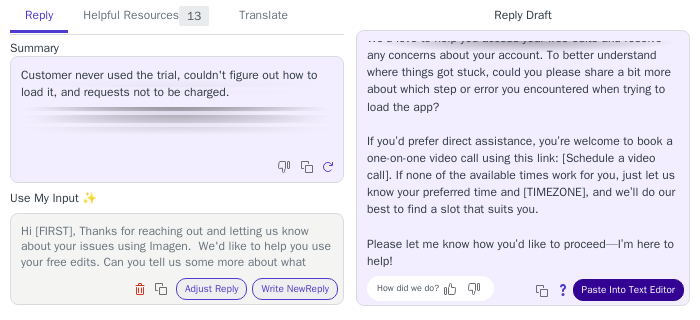 click on "Paste Into Text Editor" at bounding box center (628, 290) 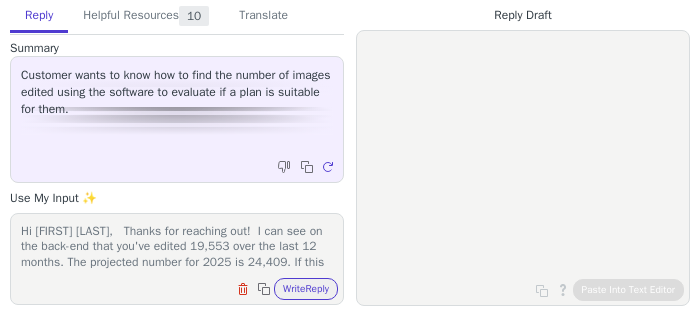 scroll, scrollTop: 0, scrollLeft: 0, axis: both 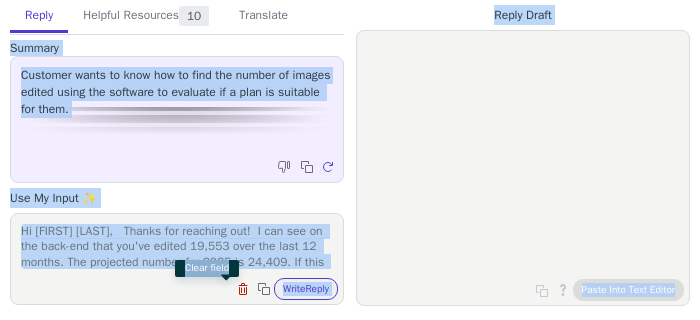 click at bounding box center (245, 291) 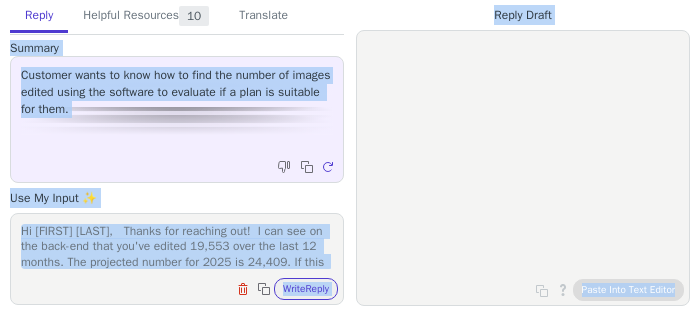 click on "Hi [FIRST] [LAST],   Thanks for reaching out!  I can see on the back-end that you've edited 19,553 over the last 12 months. The projected number for 2025 is 24,409. If this fits with your photography schedule over the next 12 months I would recommend our 18k Annual Plan for you.  In the app you can view the total amount of photos you've edited with Imagen. Just click your initials at the bottom left and open "My Account". At the top of the first page you can see a total of all the images you've edited with Imagen. If you need anything more specific just reach out again and let us know.  Best,
[FIRST]" at bounding box center (177, 246) 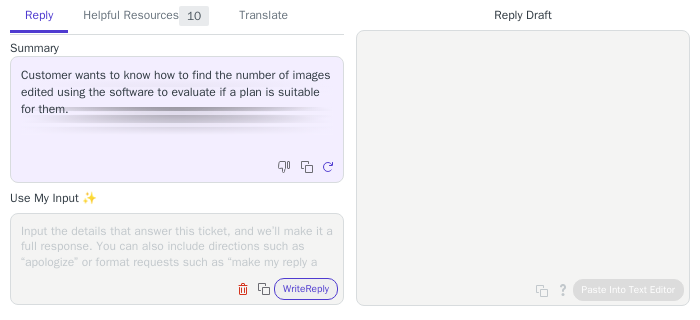 paste on "Hi [FIRST] [LAST],
Thanks for reaching out!
I can see on the back-end that you've edited 19,553 over the last 12 months. The projected number for 2025 is 24,409. If this fits with your photography schedule over the next 12 months I would recommend our 18k Annual Plan for you.
In the app you can view the total amount of photos you've edited with Imagen. Just click your initials at the bottom left and open "My Account". At the top of the first page you can see a total of all the images you've edited with Imagen. If you need anything more specific just reach out again and let us know.
Best,
[FIRST]" 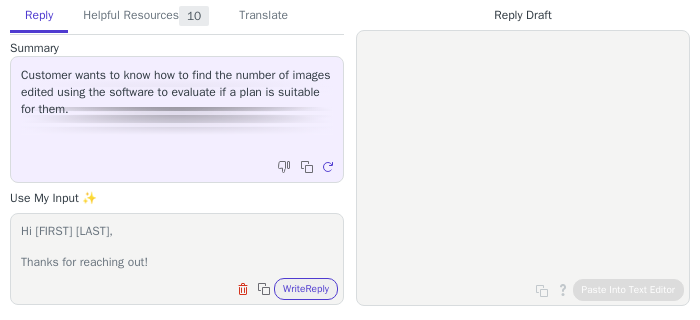 scroll, scrollTop: 247, scrollLeft: 0, axis: vertical 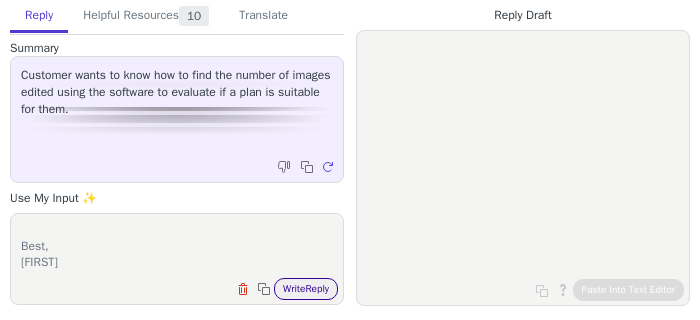 type on "Hi [FIRST] [LAST],
Thanks for reaching out!
I can see on the back-end that you've edited 19,553 over the last 12 months. The projected number for 2025 is 24,409. If this fits with your photography schedule over the next 12 months I would recommend our 18k Annual Plan for you.
In the app you can view the total amount of photos you've edited with Imagen. Just click your initials at the bottom left and open "My Account". At the top of the first page you can see a total of all the images you've edited with Imagen. If you need anything more specific just reach out again and let us know.
Best,
[FIRST]" 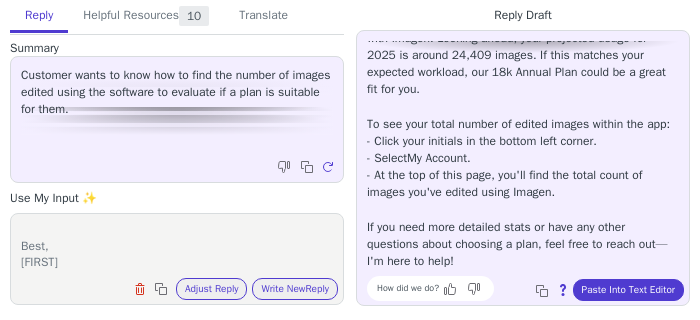 scroll, scrollTop: 148, scrollLeft: 0, axis: vertical 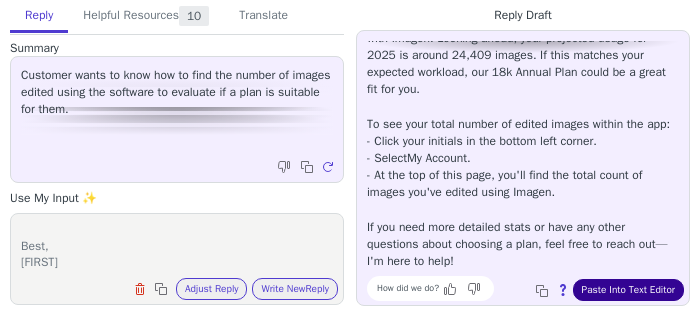 click on "Paste Into Text Editor" at bounding box center [628, 290] 